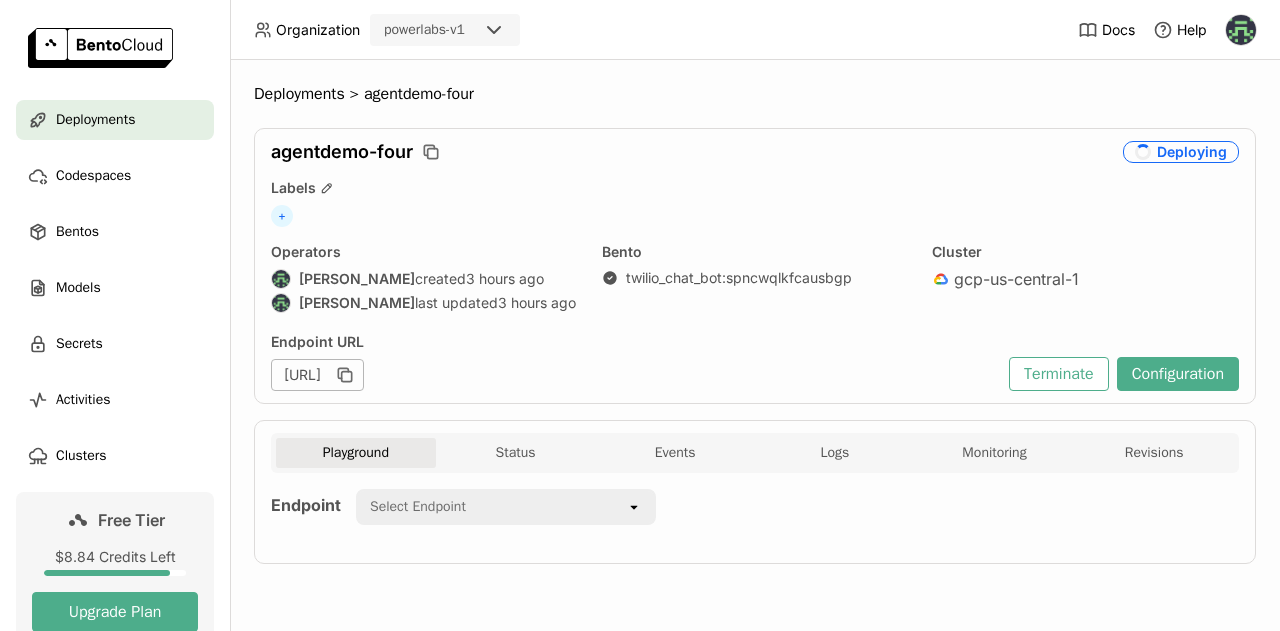 scroll, scrollTop: 0, scrollLeft: 0, axis: both 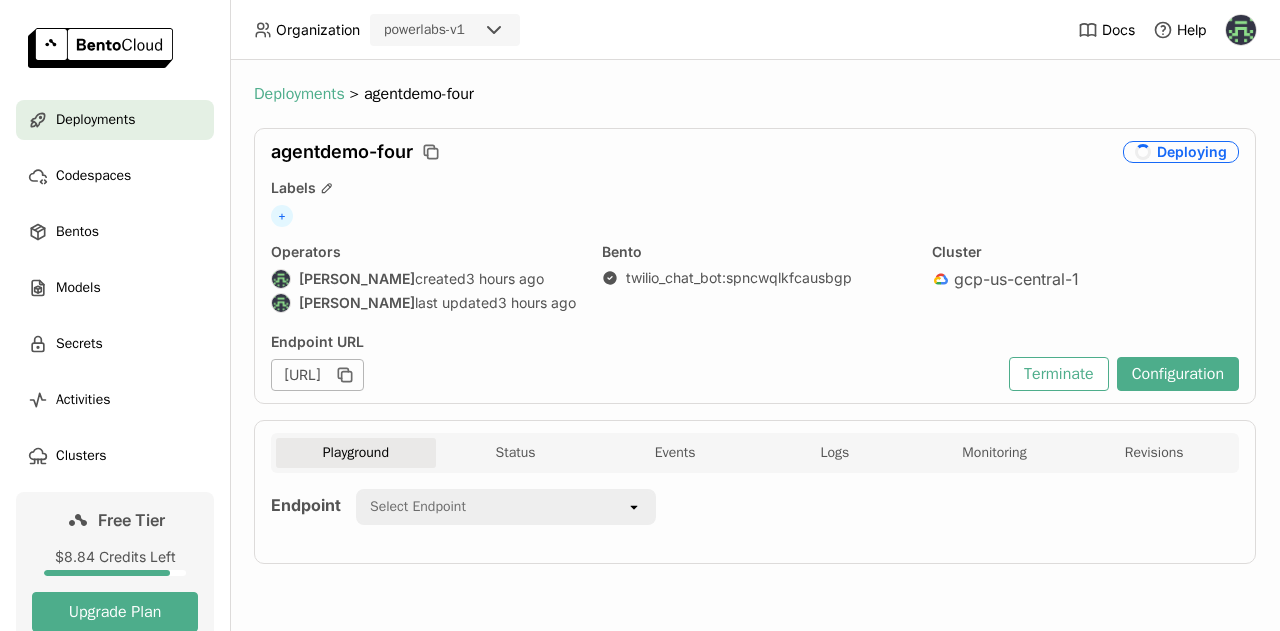 click on "Deployments" at bounding box center (299, 94) 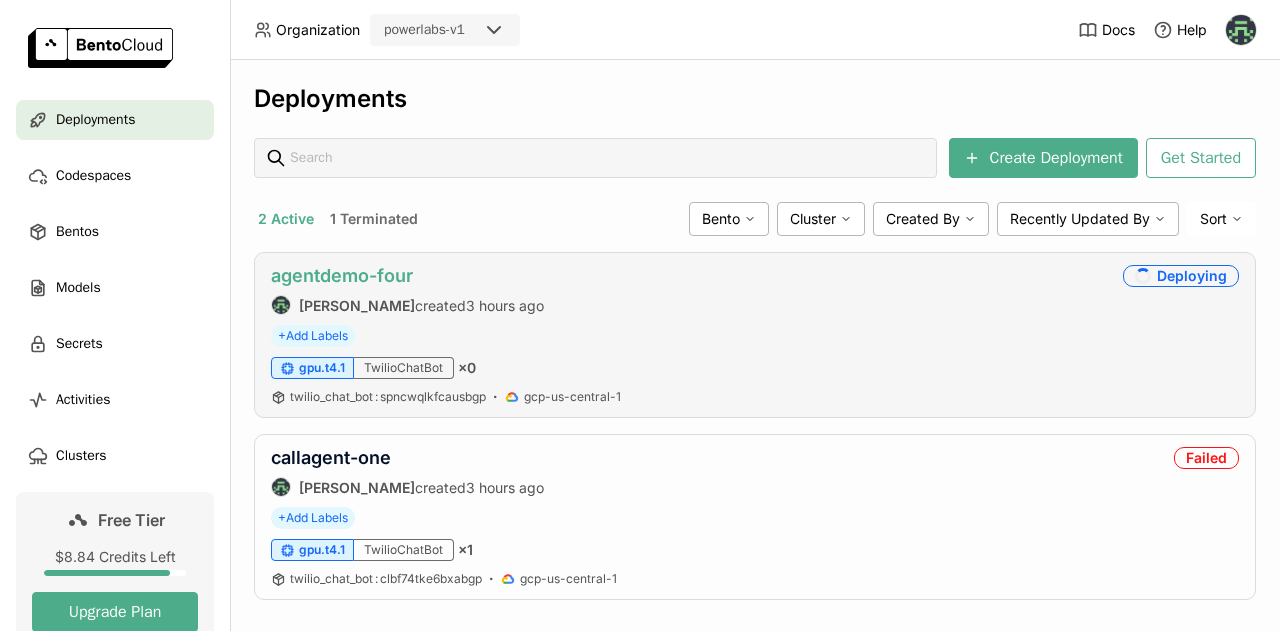 click on "agentdemo-four" at bounding box center (342, 275) 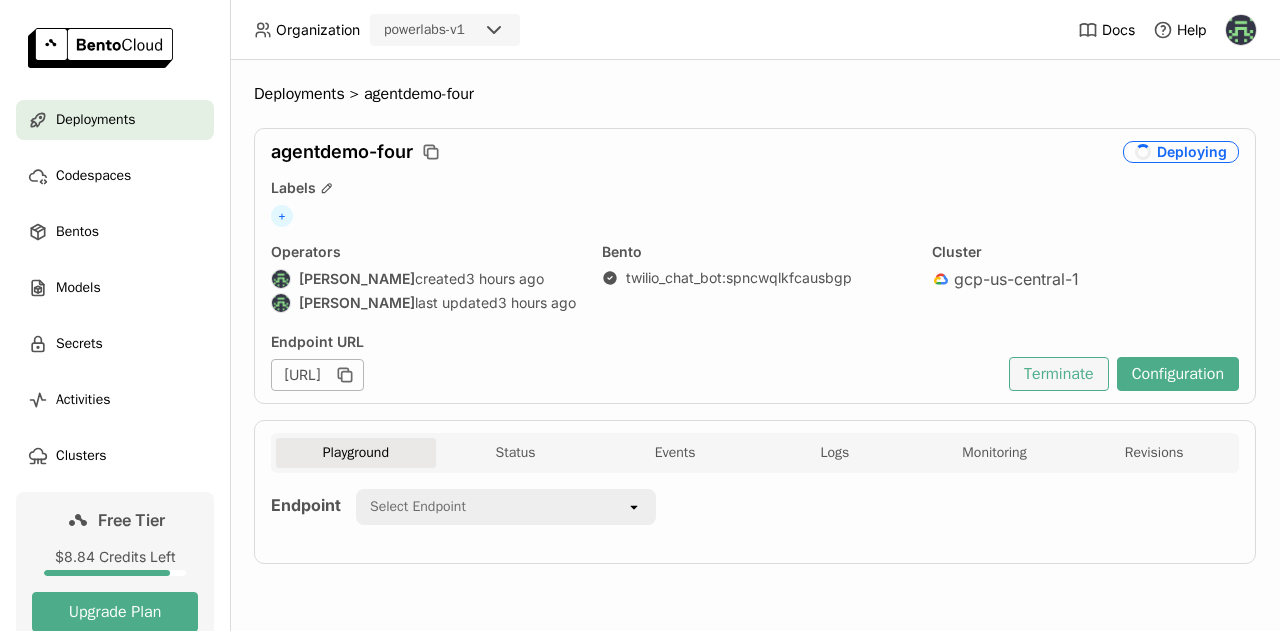 click on "Terminate" at bounding box center [1059, 374] 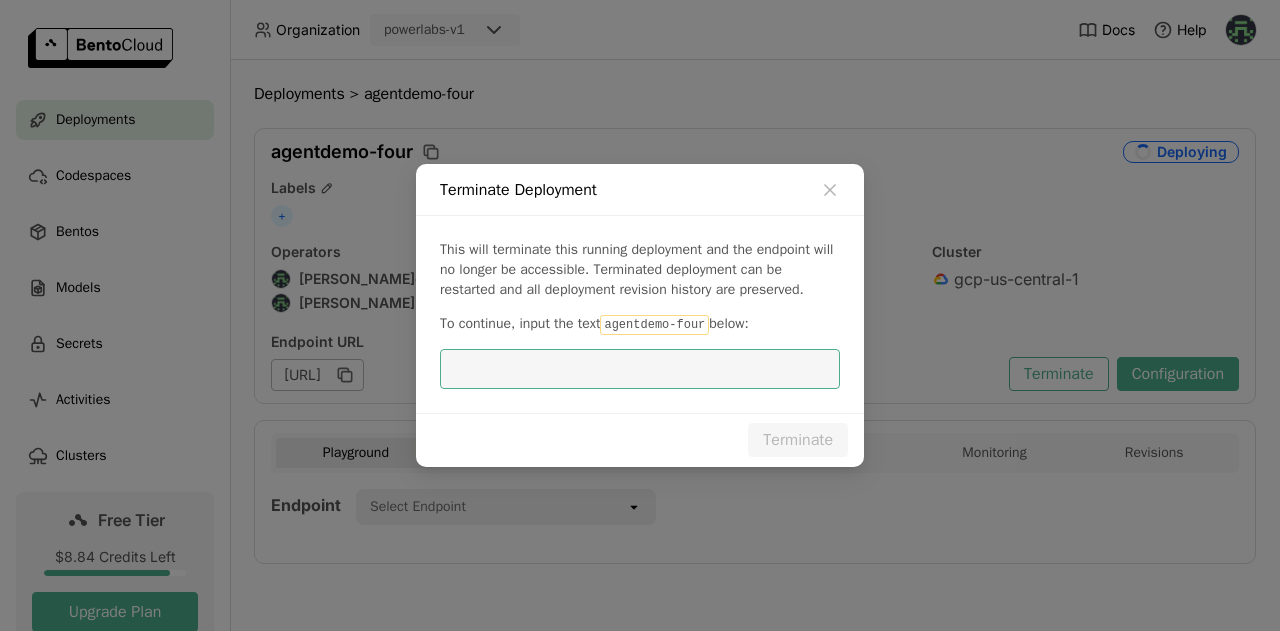 scroll, scrollTop: 0, scrollLeft: 0, axis: both 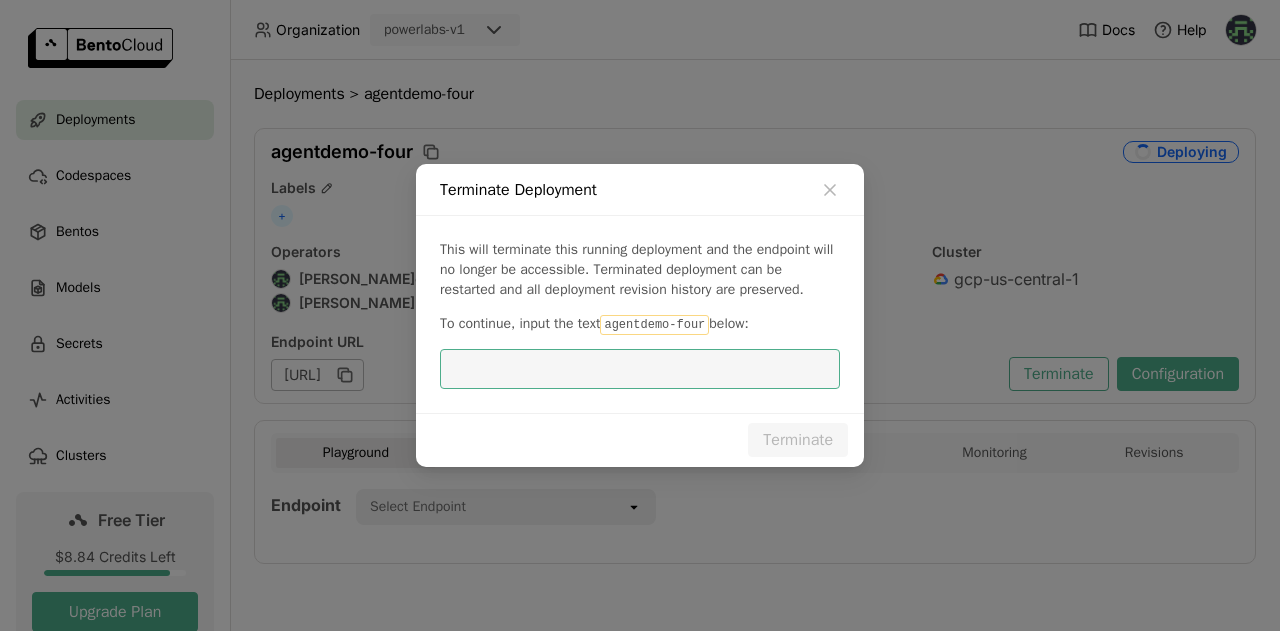 click at bounding box center (640, 369) 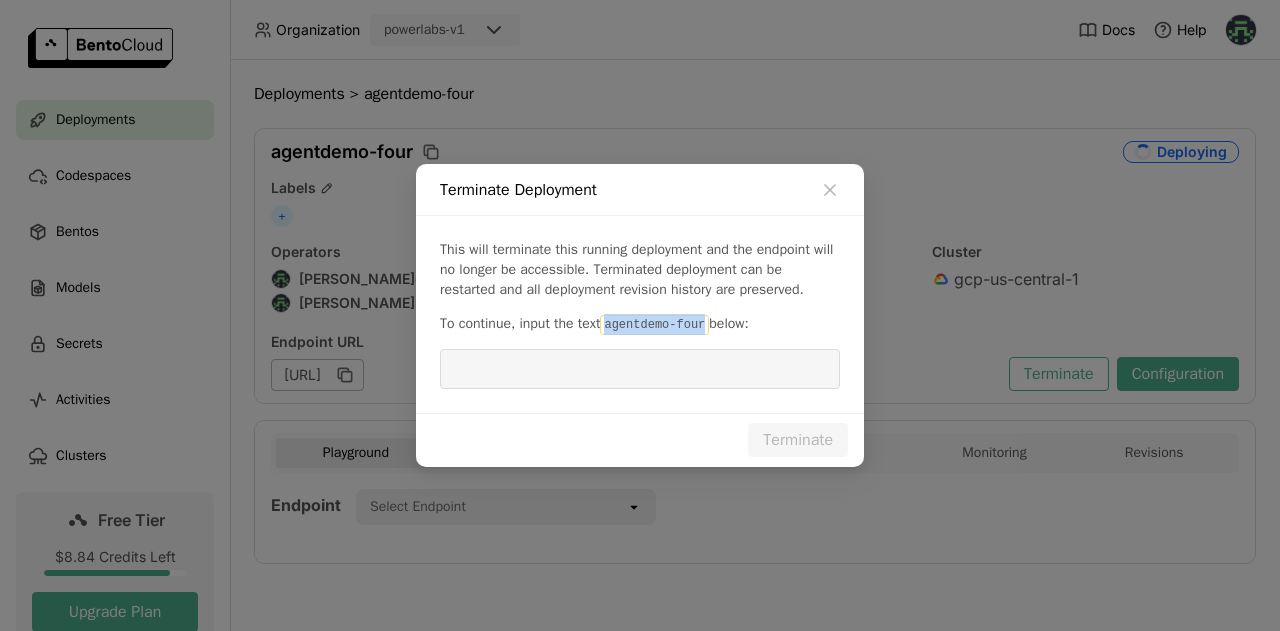 drag, startPoint x: 610, startPoint y: 324, endPoint x: 700, endPoint y: 323, distance: 90.005554 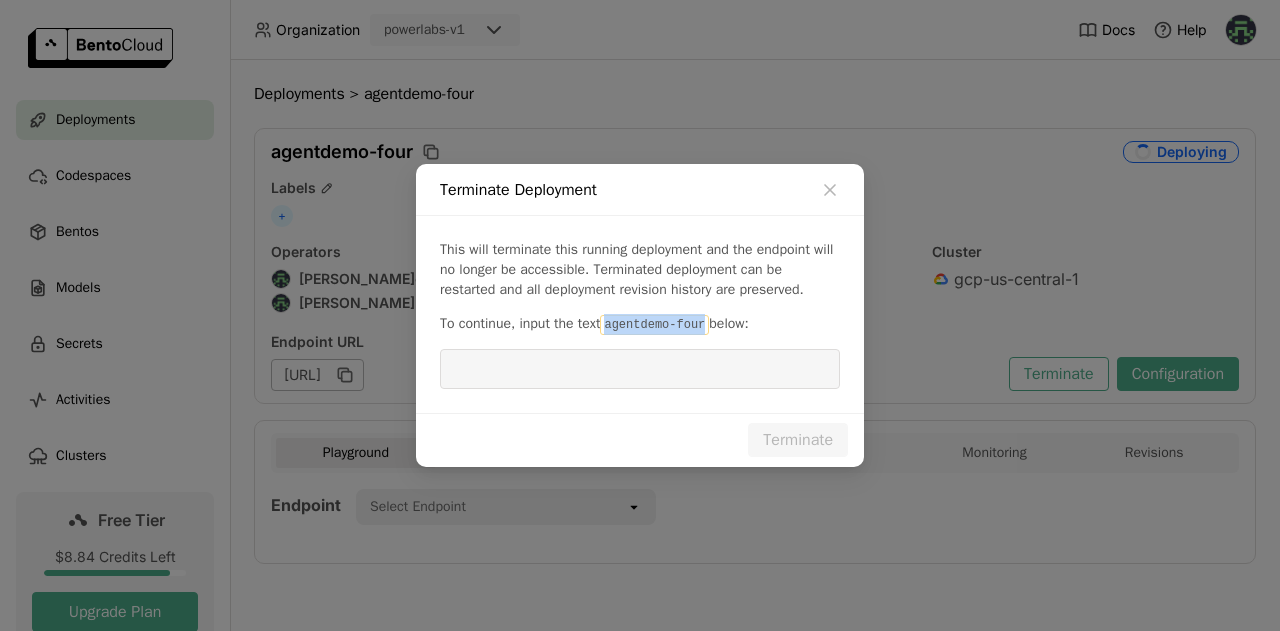 click on "agentdemo-four" at bounding box center [654, 325] 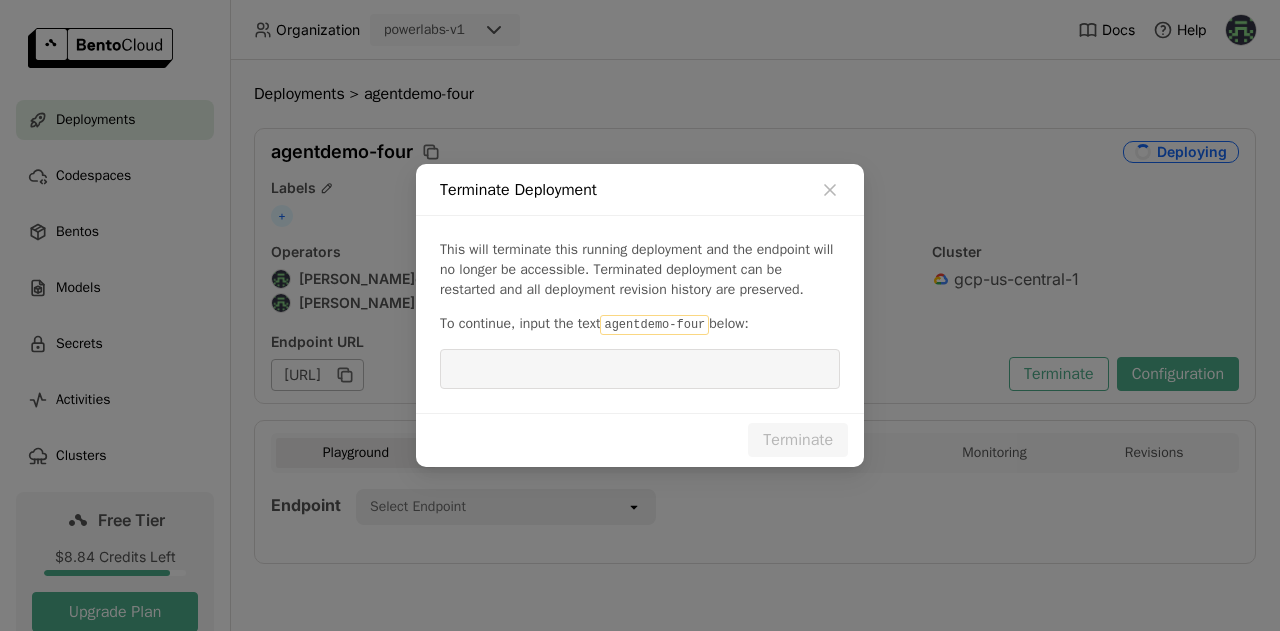 click at bounding box center (640, 369) 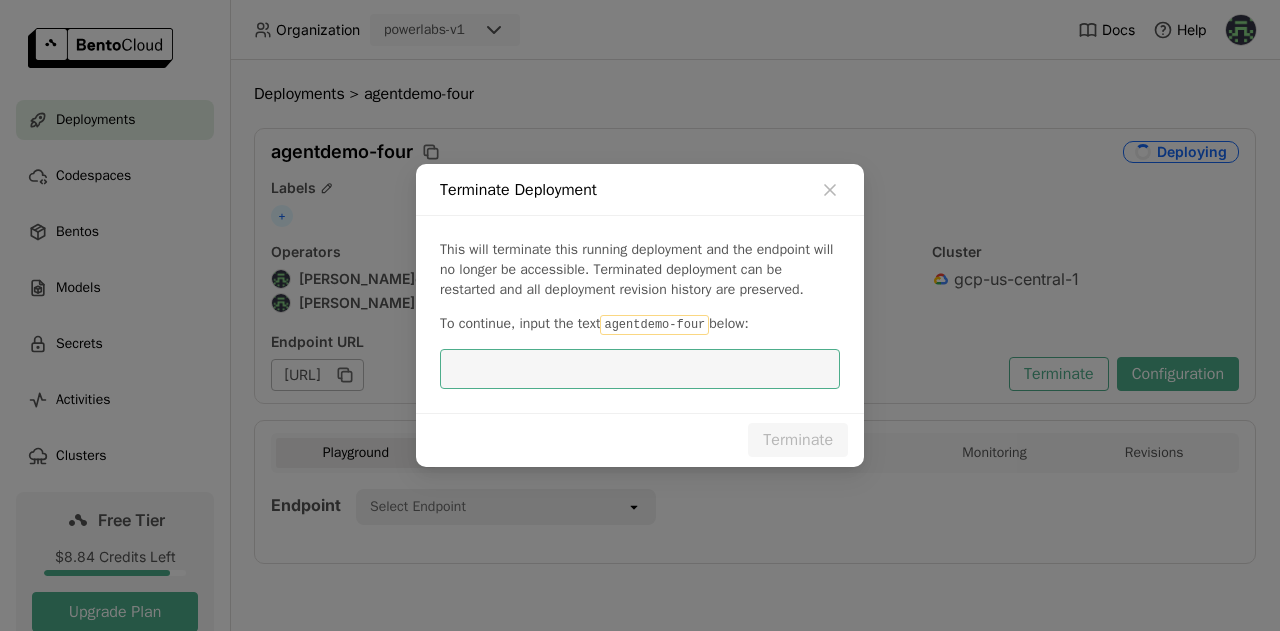 paste on "agentdemo-four" 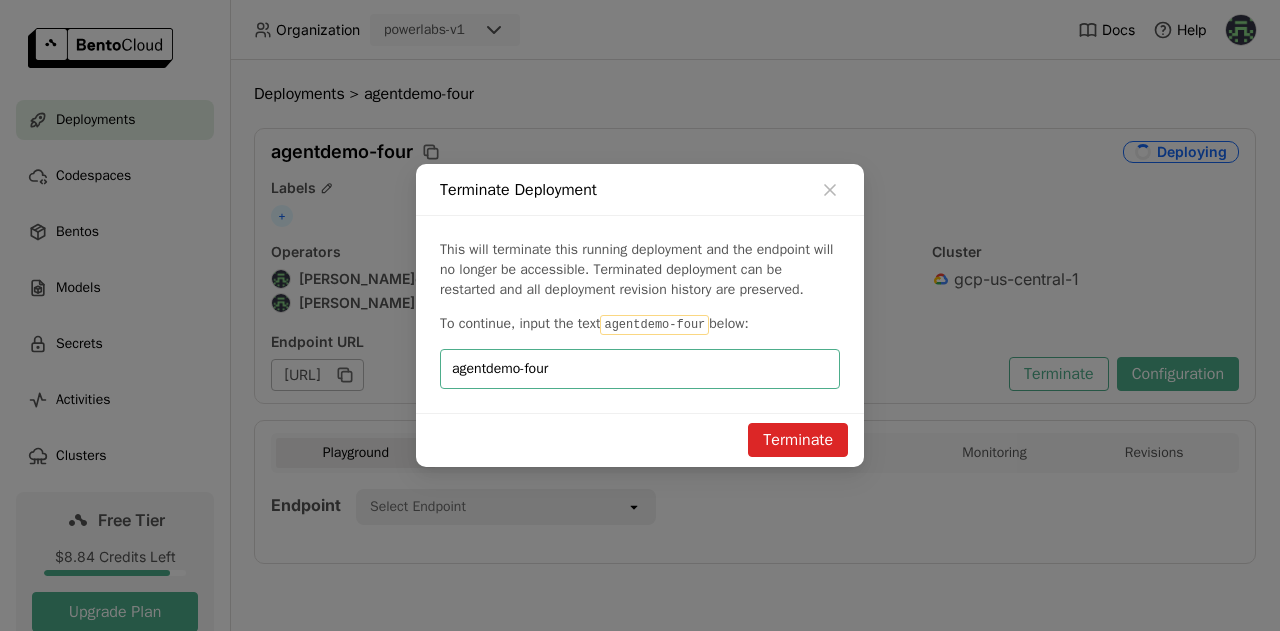 type on "agentdemo-four" 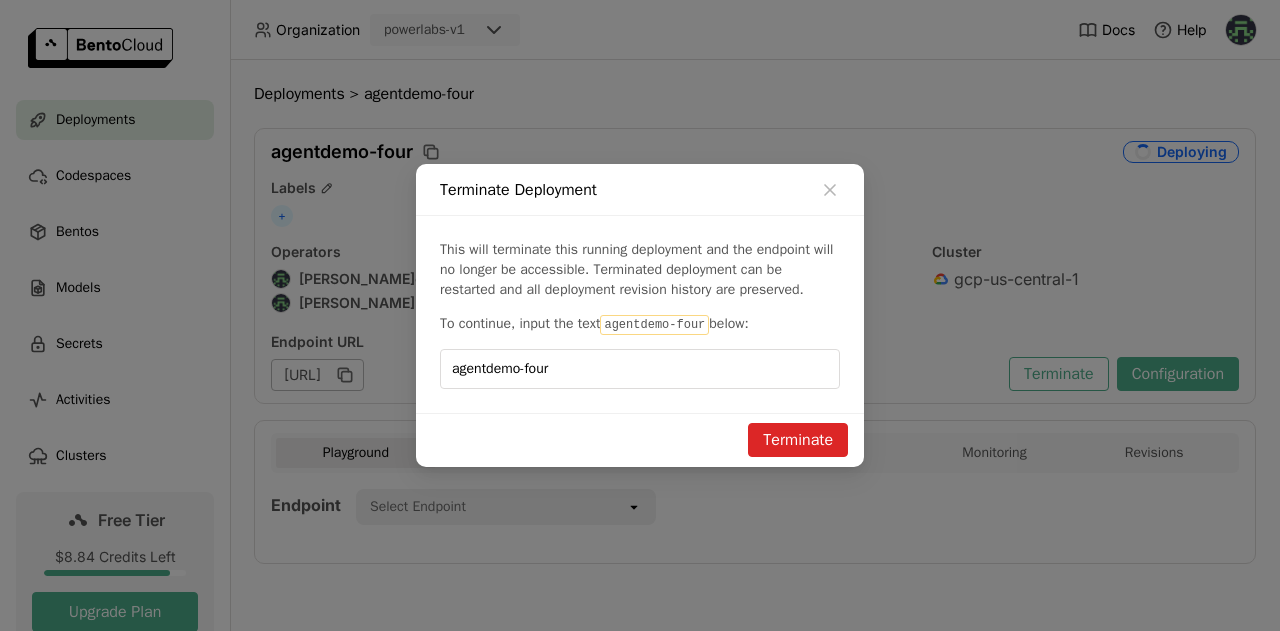 click on "Terminate" at bounding box center [798, 440] 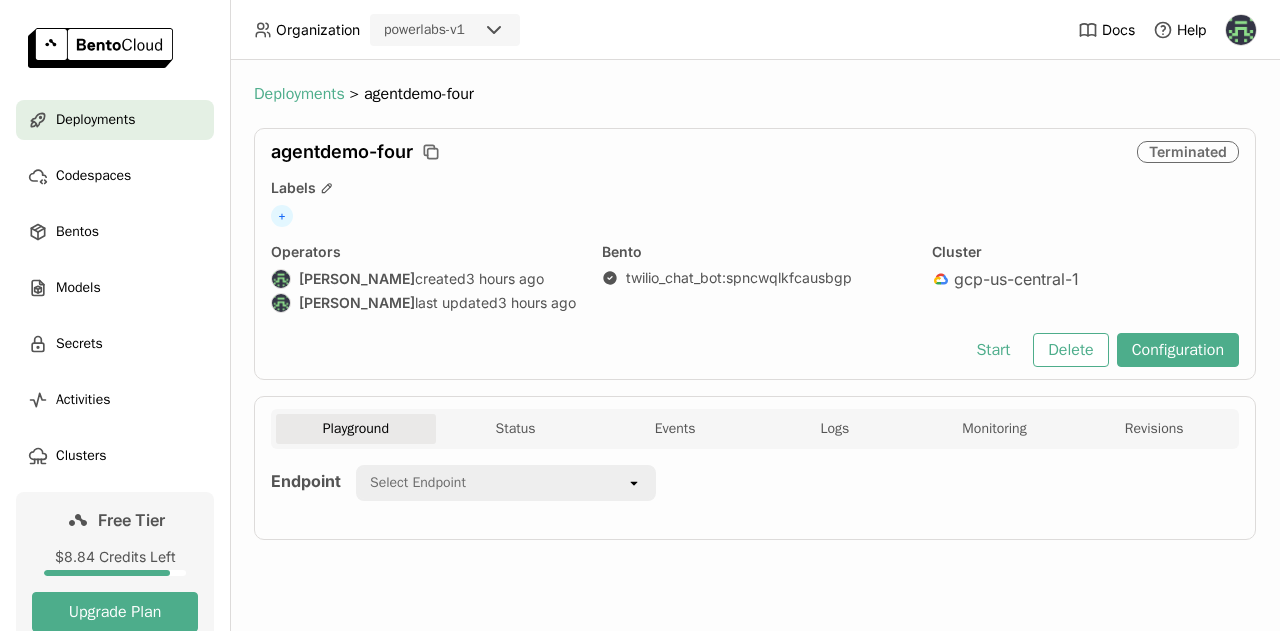 click on "Deployments" at bounding box center [299, 94] 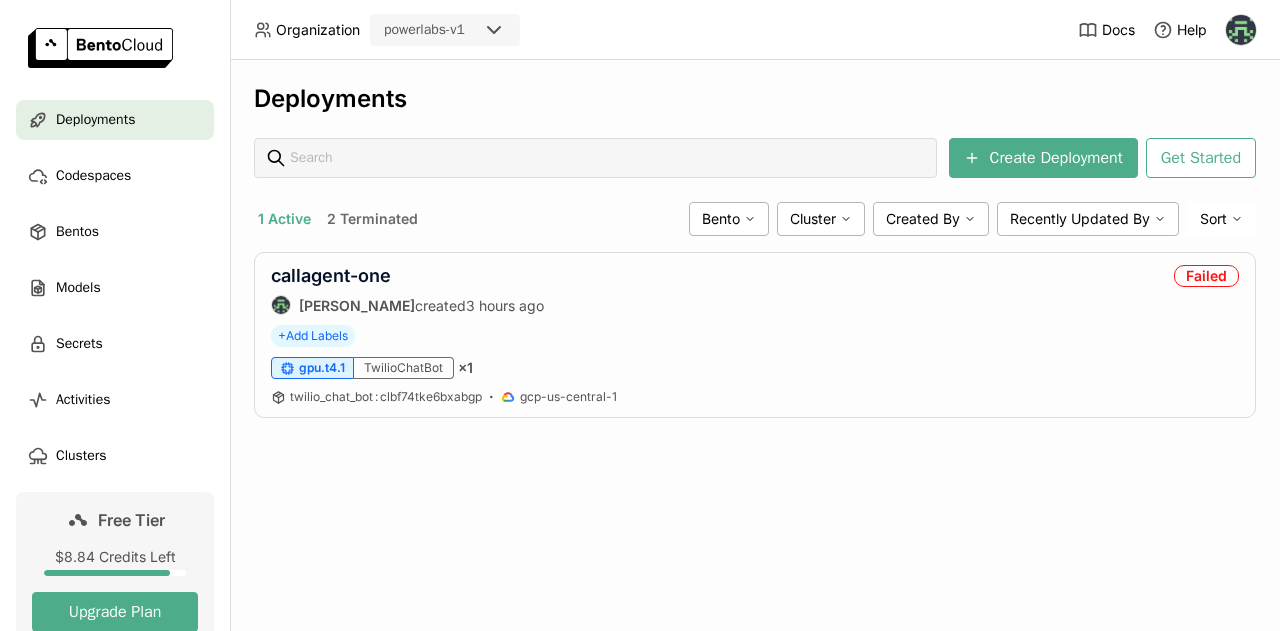 click on "1   Active 2   Terminated Bento Cluster Created By Recently Updated By Sort" at bounding box center [755, 219] 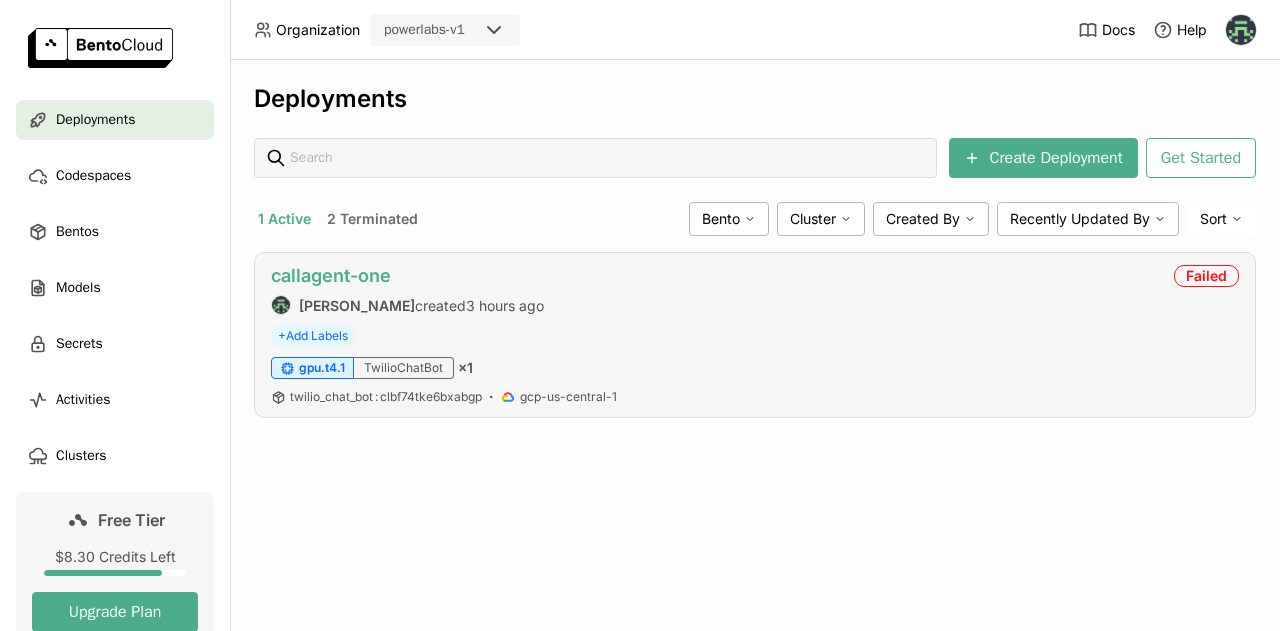 click on "callagent-one" at bounding box center [331, 275] 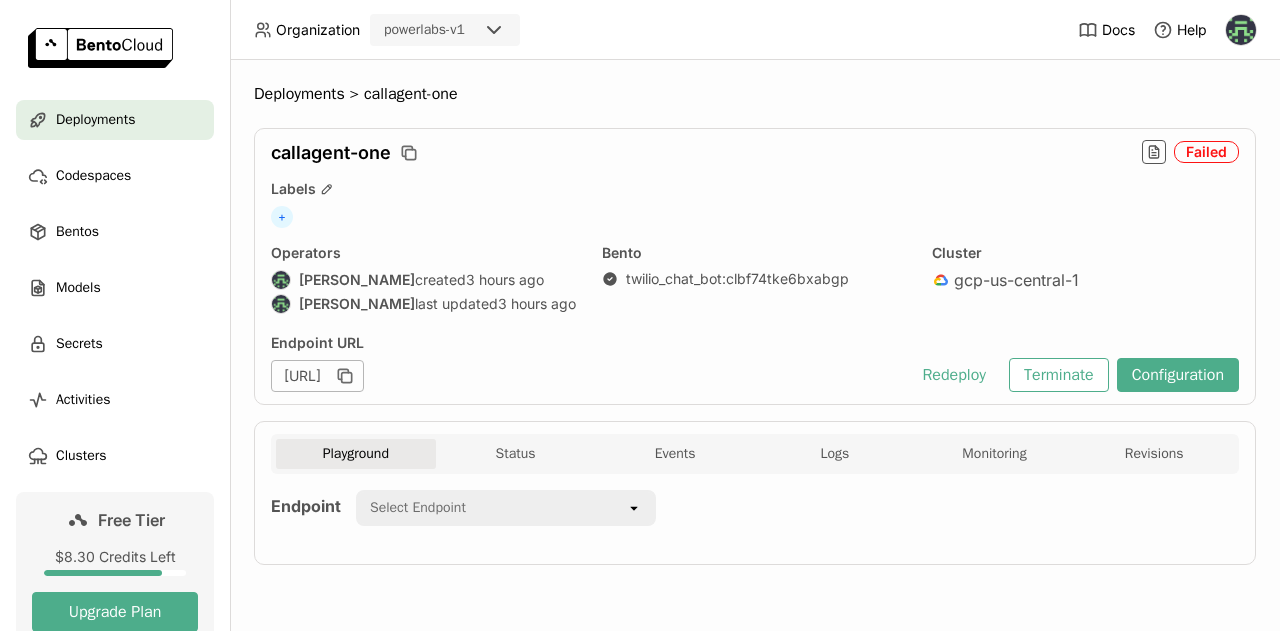 scroll, scrollTop: 0, scrollLeft: 0, axis: both 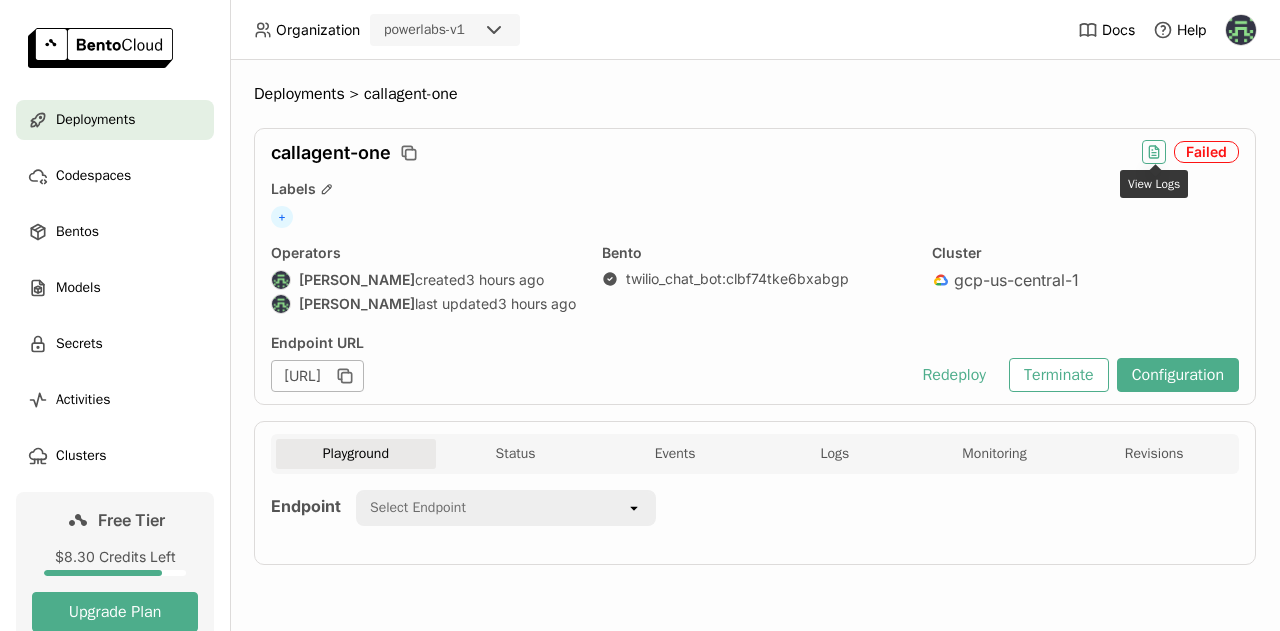 click at bounding box center [1154, 152] 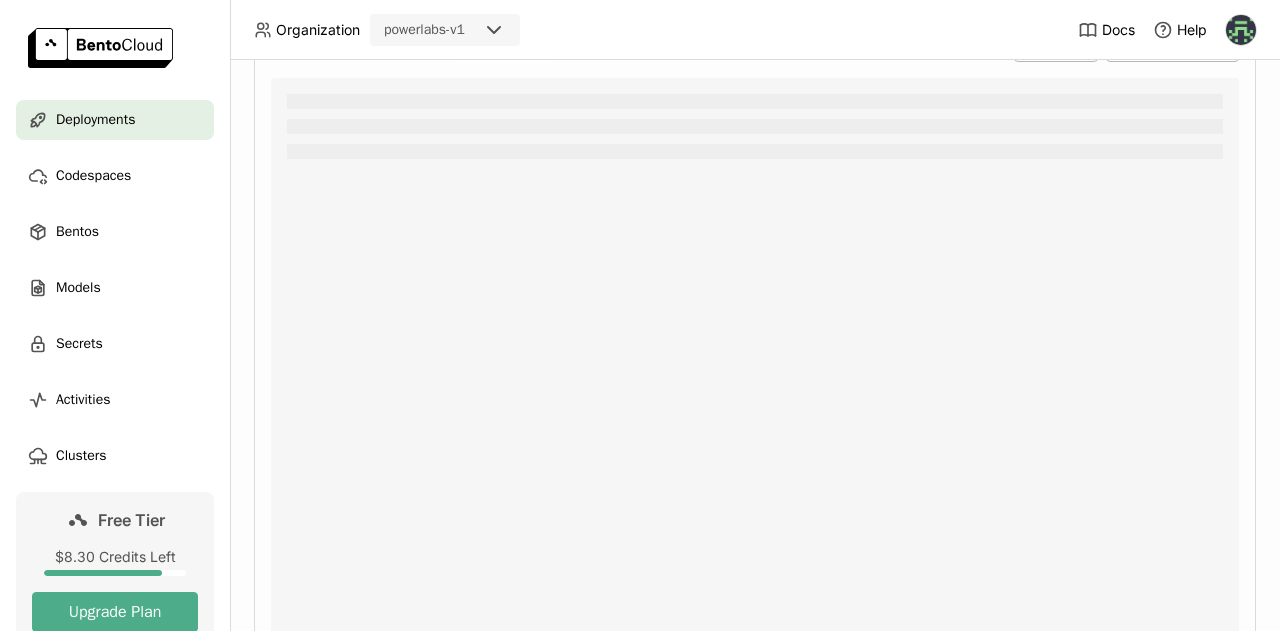 scroll, scrollTop: 254, scrollLeft: 0, axis: vertical 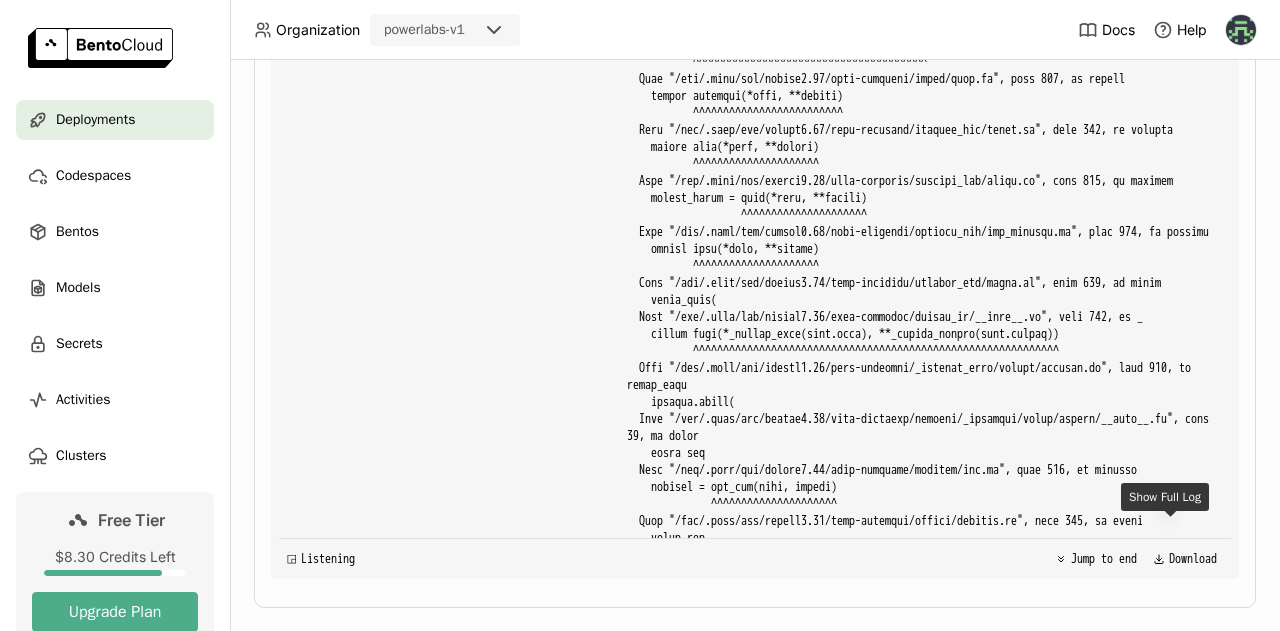 click 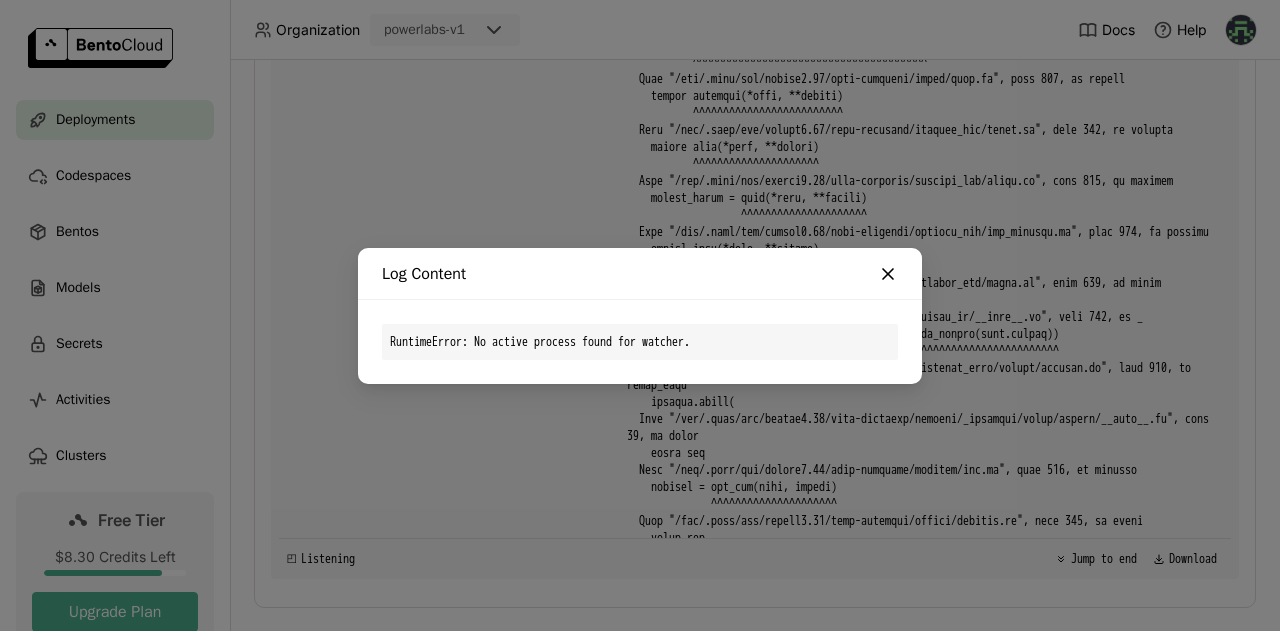 click 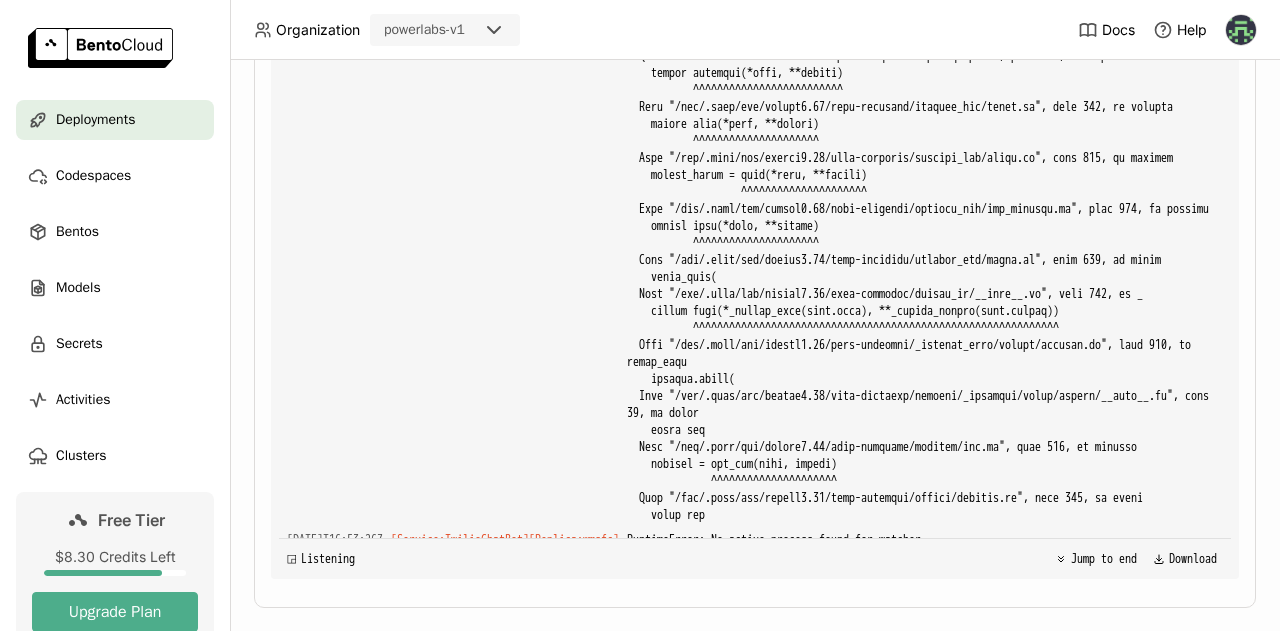 scroll, scrollTop: 10299, scrollLeft: 0, axis: vertical 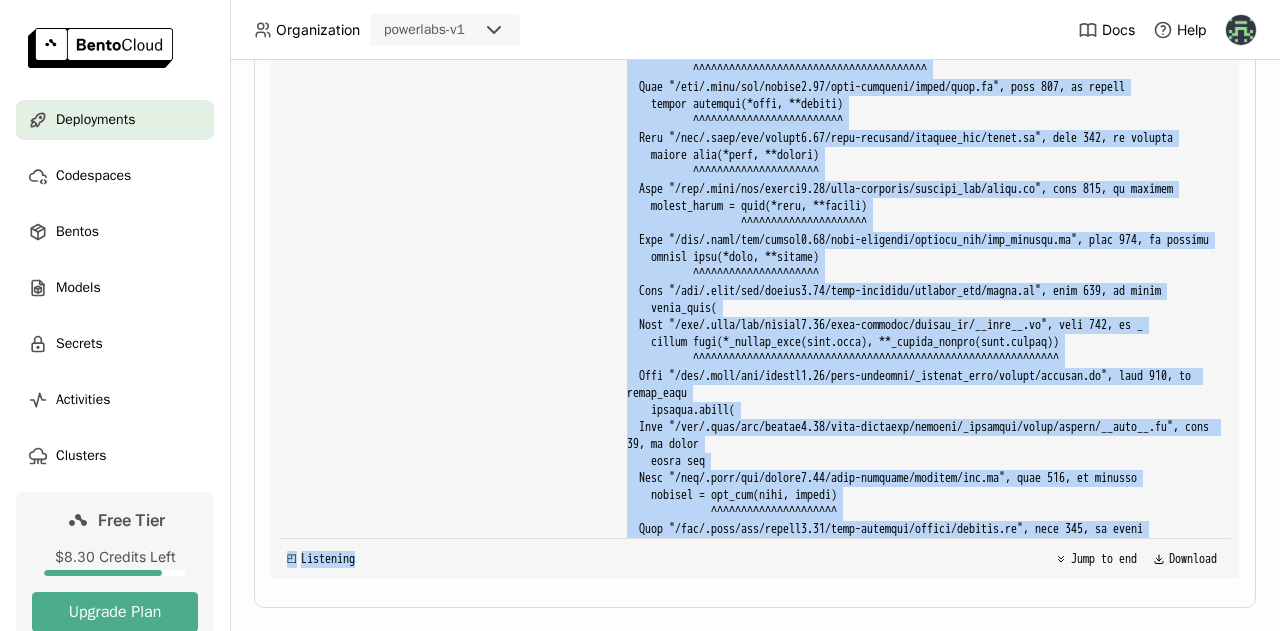 drag, startPoint x: 286, startPoint y: 205, endPoint x: 906, endPoint y: 581, distance: 725.1041 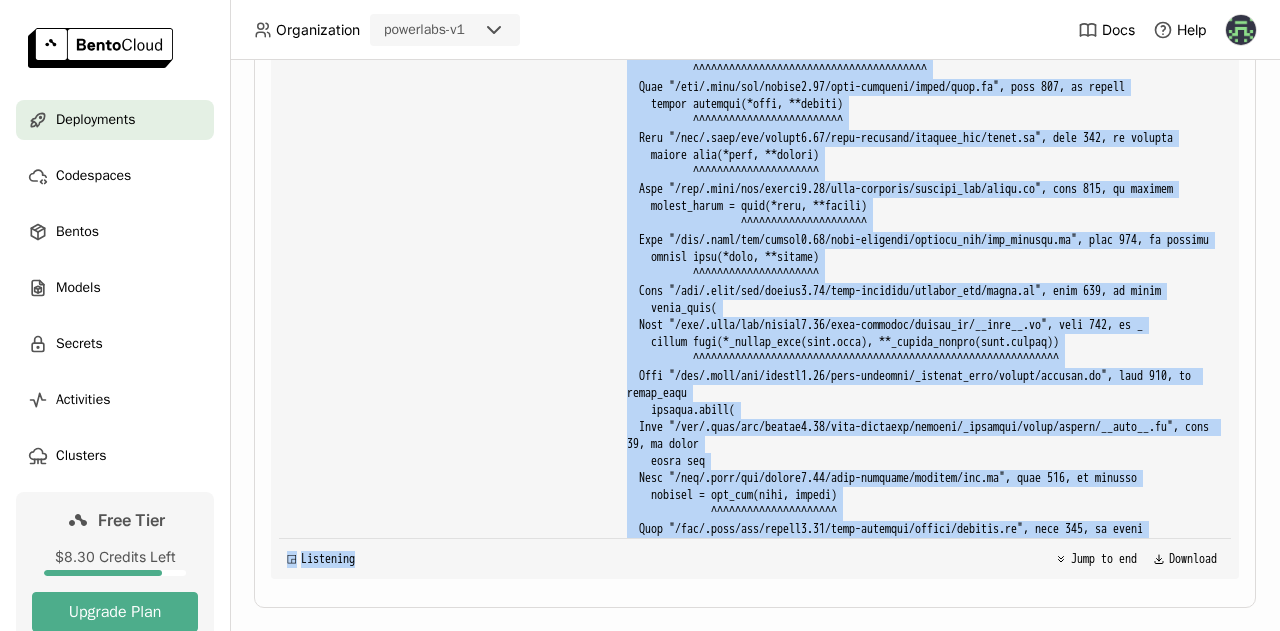 copy on "[DATE]T16:58:48Z [Service:TwilioChatBot] [Replica: wmsfc ] AttributeError: 'TwilioChatBot' object has no attribute 'model_ref'
[DATE]T16:58:48Z [Service:TwilioChatBot] [Replica: wmsfc ] [DATE]T16:58:48+0000 [ERROR] [:1] Application startup failed. Exiting. [DATE]T16:58:48Z [Service:TwilioChatBot] [Replica: wmsfc ] [DATE]T16:58:48+0000 [ERROR] [:1] Application startup failed. Exiting. [DATE]T16:58:55Z [Service:TwilioChatBot] [Replica: wmsfc ] Traceback (most recent call last):
File "/app/.venv/bin/bentoml", line 10, in <module>
sys.exit(cli())
^^^^^
File "/app/.venv/lib/python3.11/site-packages/click/core.py", line 1442, in __call__
return self.main(*args, **kwargs)
^^^^^^^^^^^^^^^^^^^^^^^^^^
File "/app/.venv/lib/python3.11/site-packages/click/core.py", line 1363, in main
rv = self.invoke(ctx)
^^^^^^^^^^^^^^^^
File "/app/.venv/lib/python3.11/site-packages/click/core.py", line 1830, in invoke
return _process_result(sub_ctx.comm..." 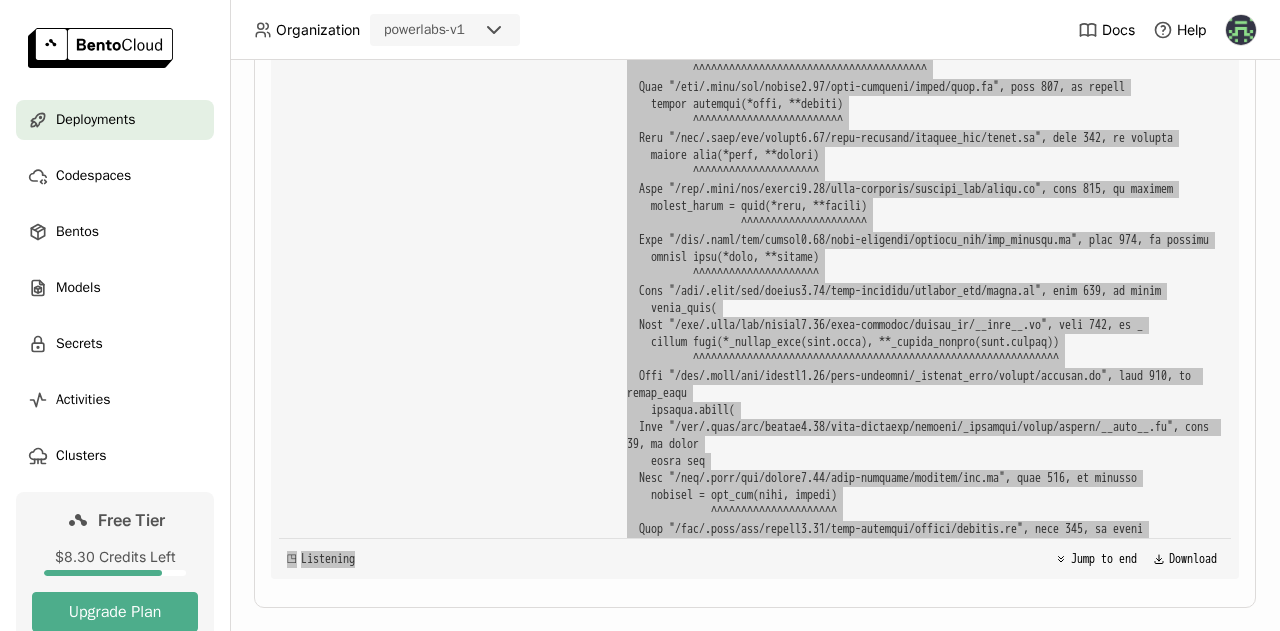 scroll, scrollTop: 16920, scrollLeft: 0, axis: vertical 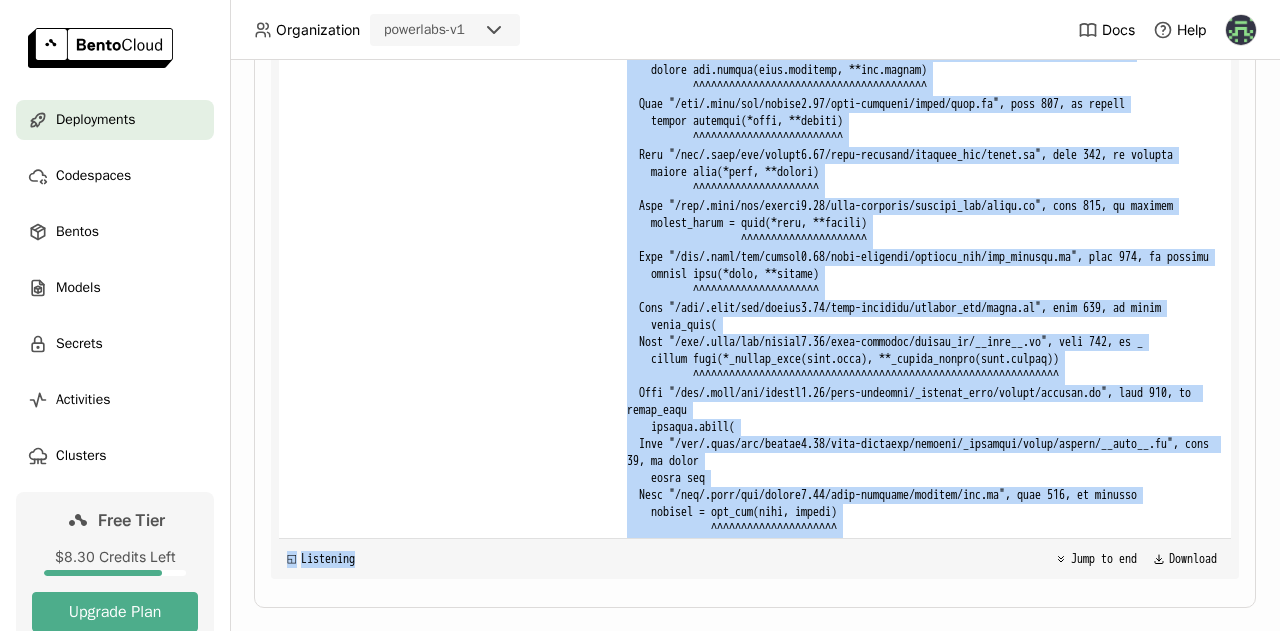click at bounding box center [925, 198] 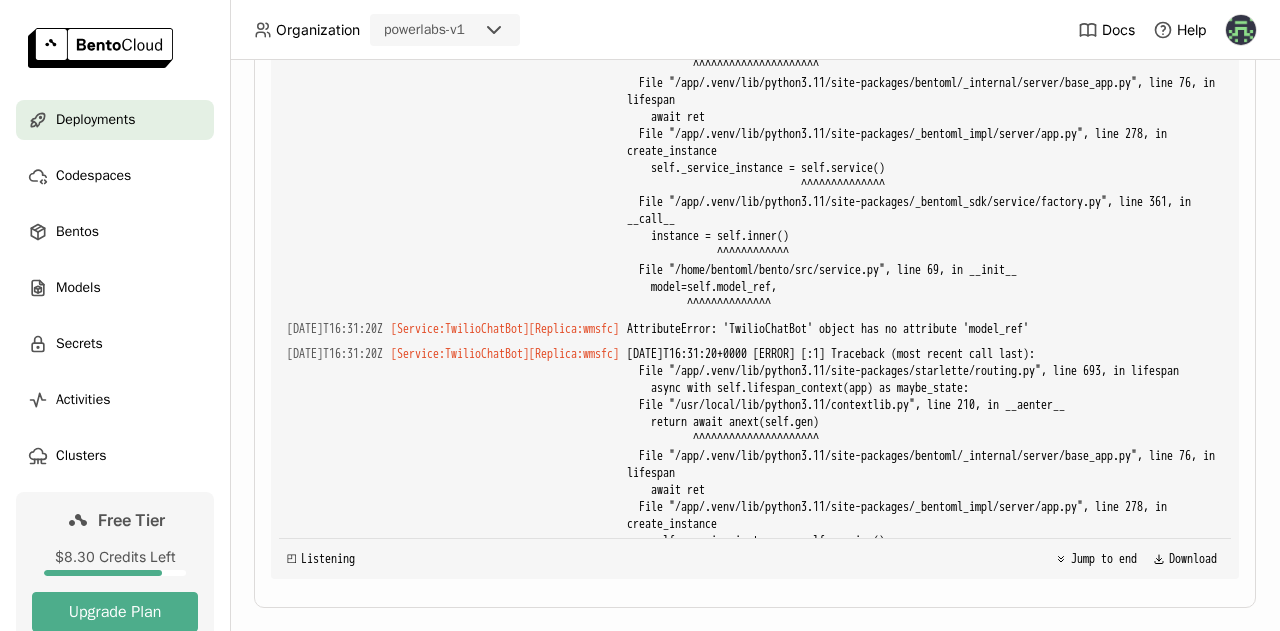 scroll, scrollTop: 0, scrollLeft: 0, axis: both 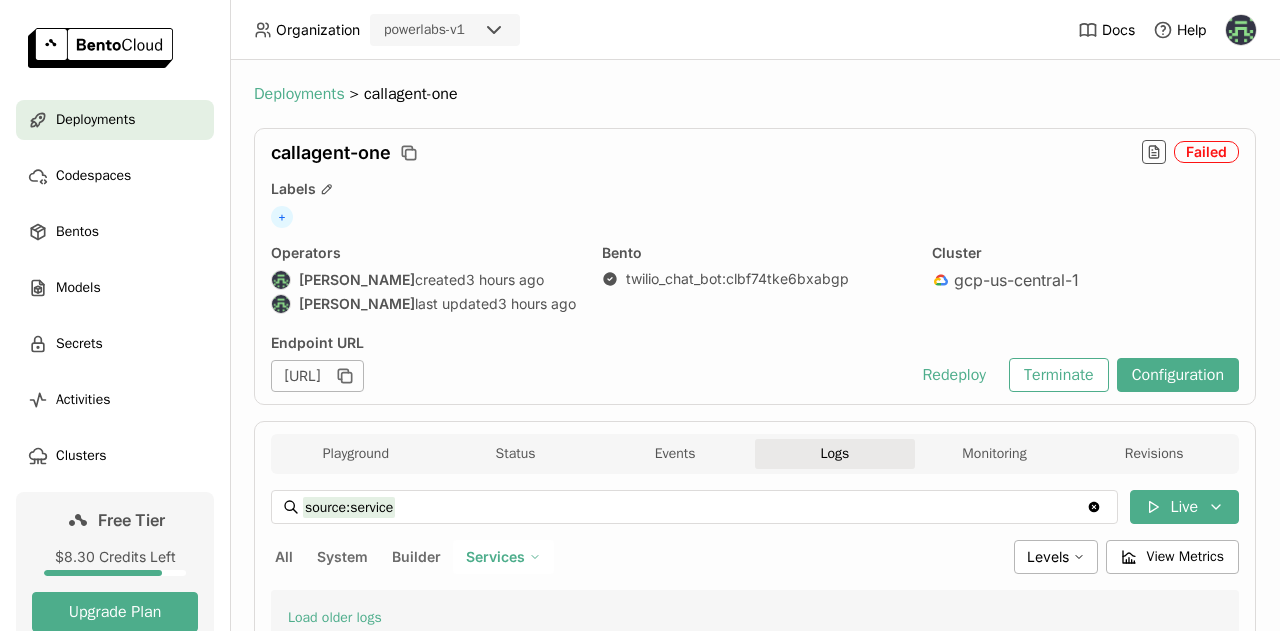 click on "Deployments" at bounding box center [299, 94] 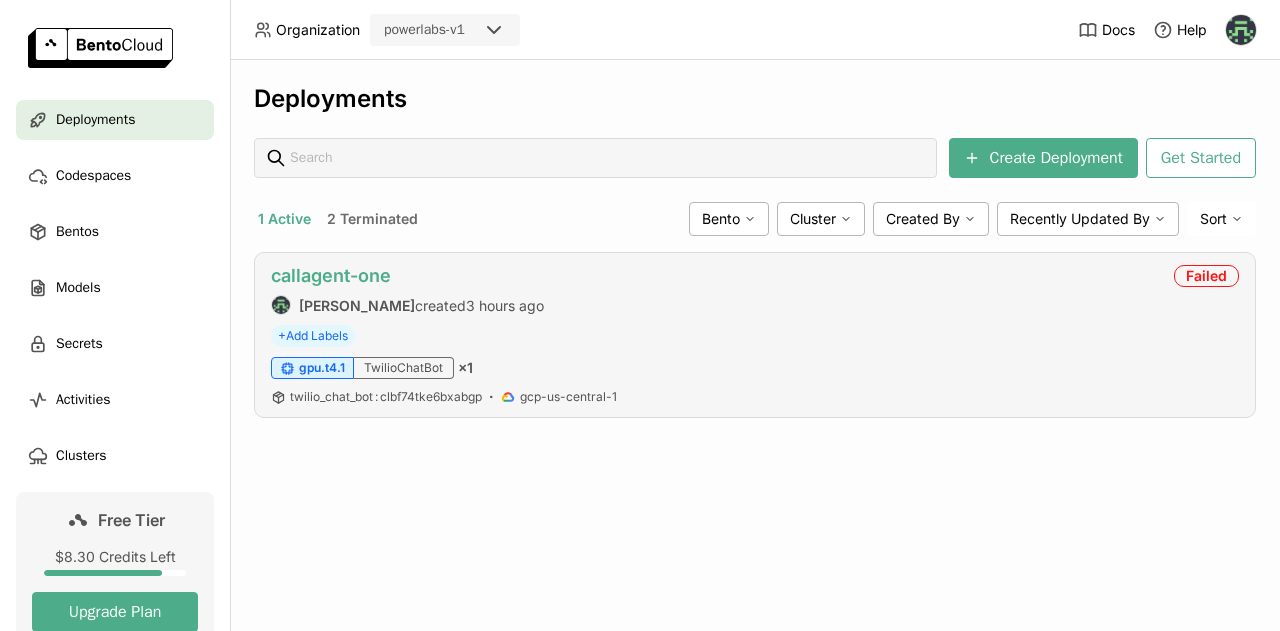 click on "callagent-one" at bounding box center [331, 275] 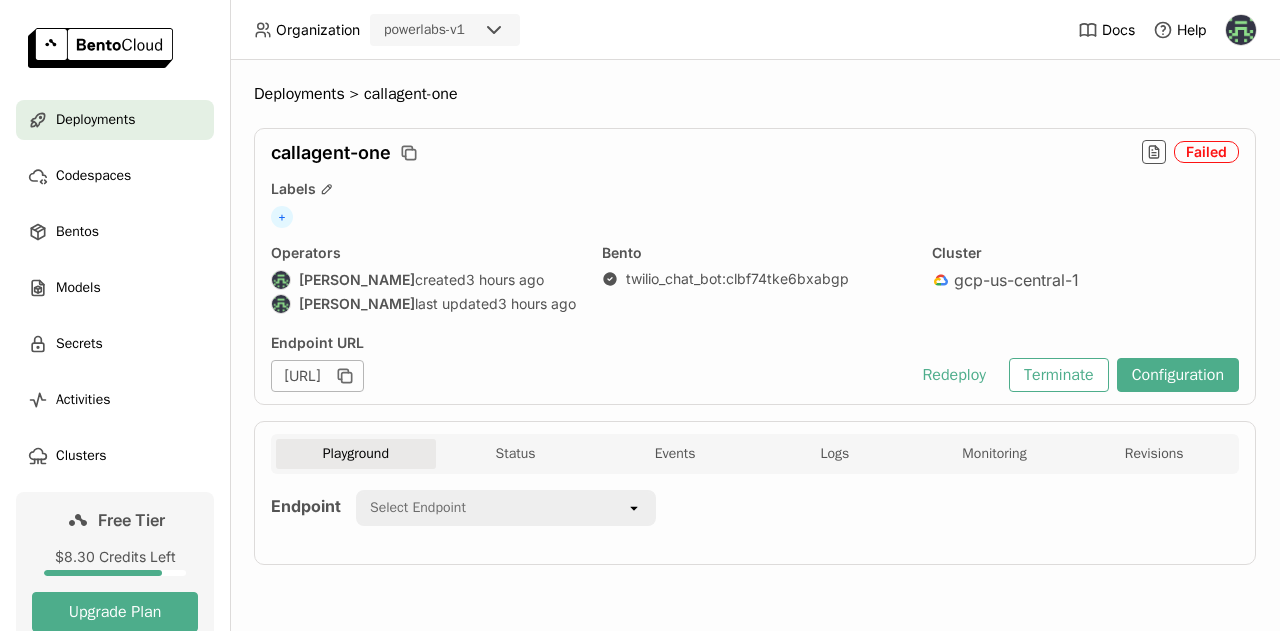 scroll, scrollTop: 0, scrollLeft: 0, axis: both 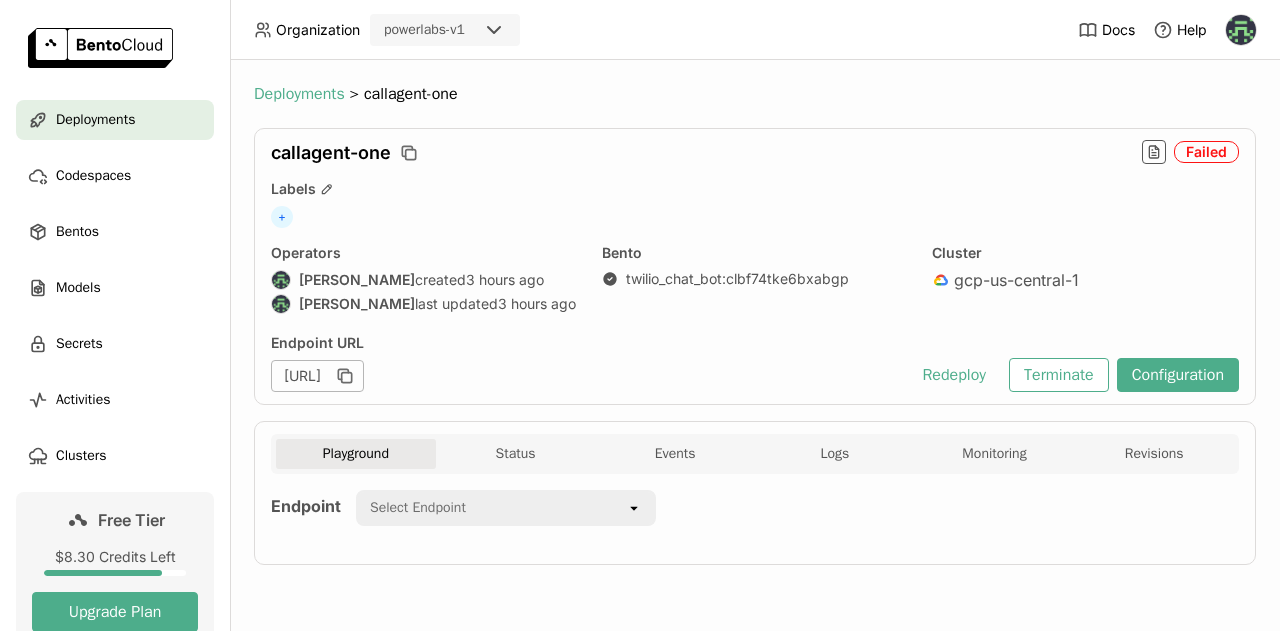 click on "Deployments" at bounding box center (299, 94) 